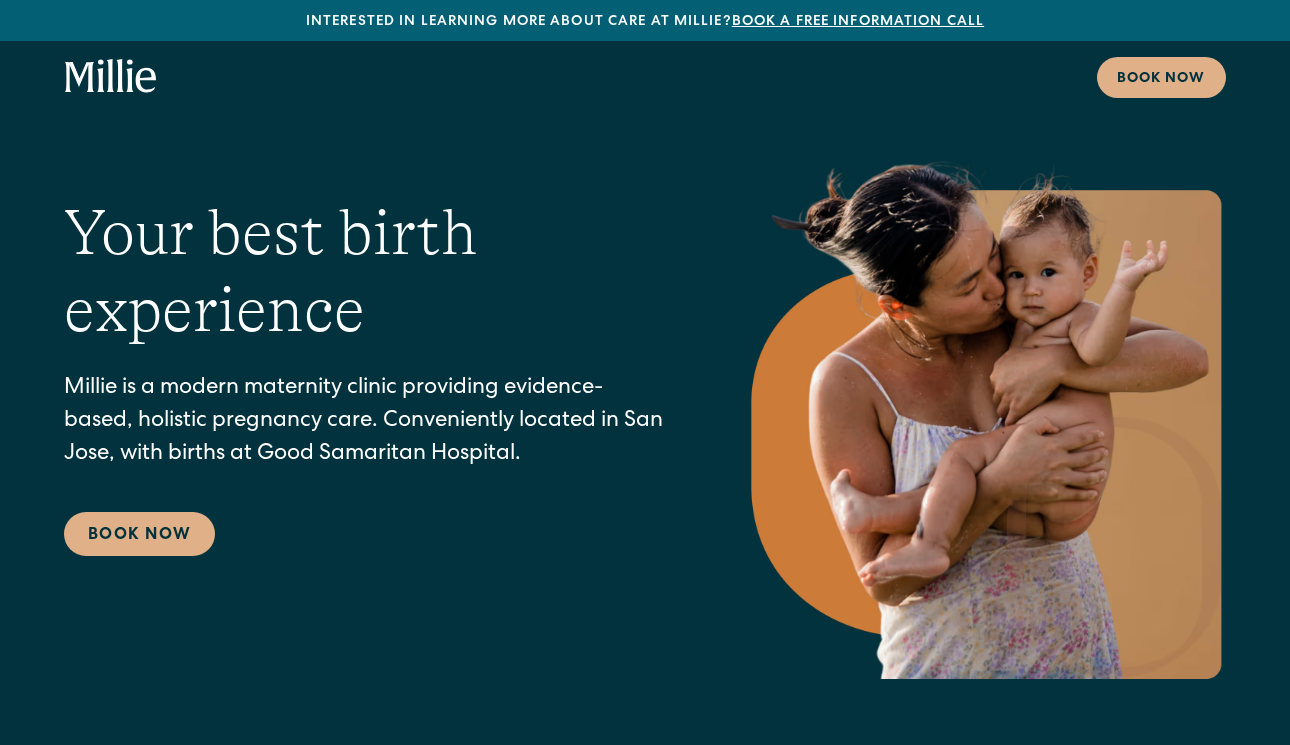scroll, scrollTop: 0, scrollLeft: 0, axis: both 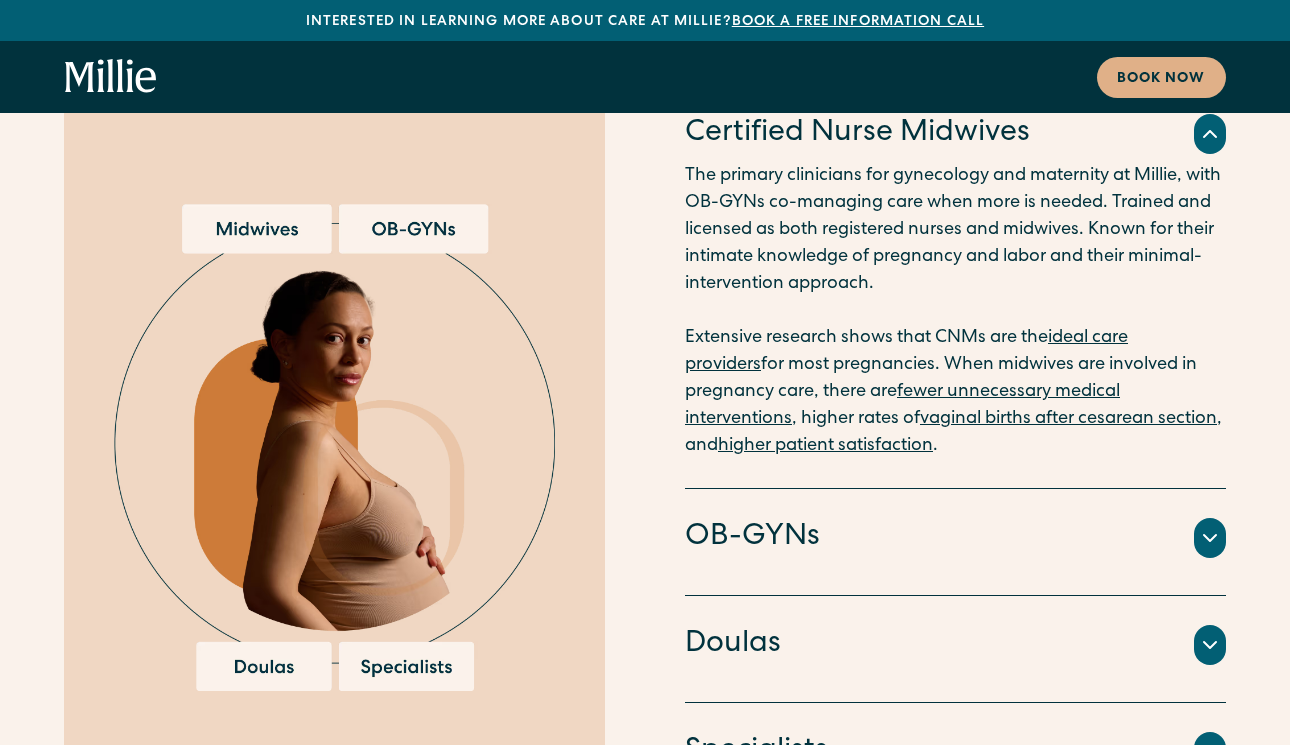 click on "Doulas" at bounding box center (955, 645) 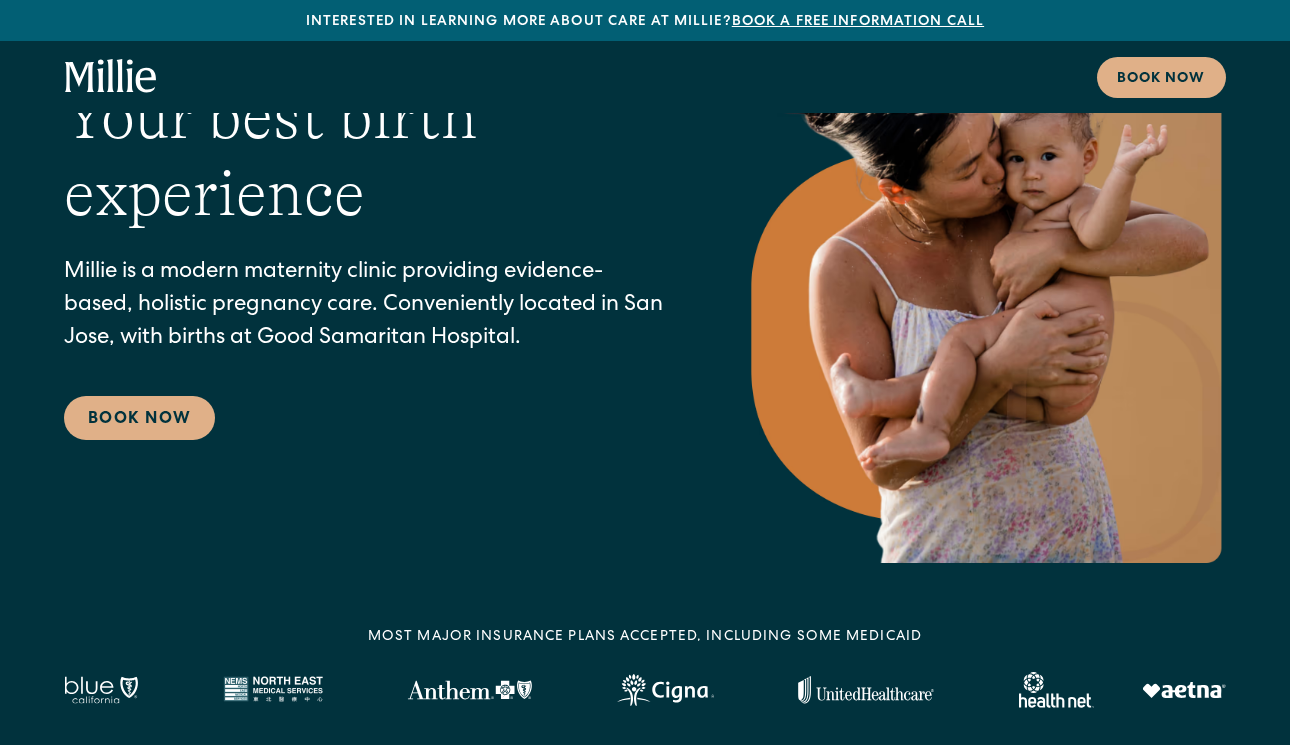 scroll, scrollTop: 118, scrollLeft: 0, axis: vertical 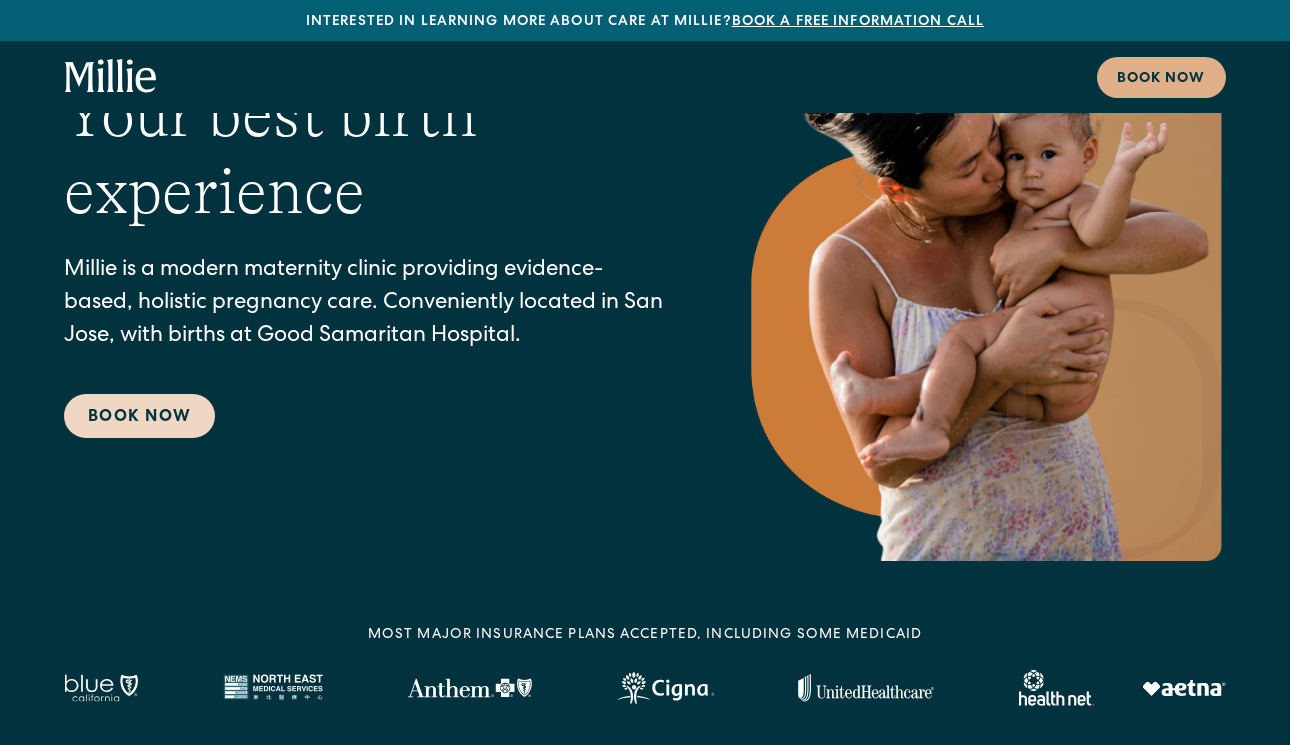 click on "Book Now" at bounding box center [139, 416] 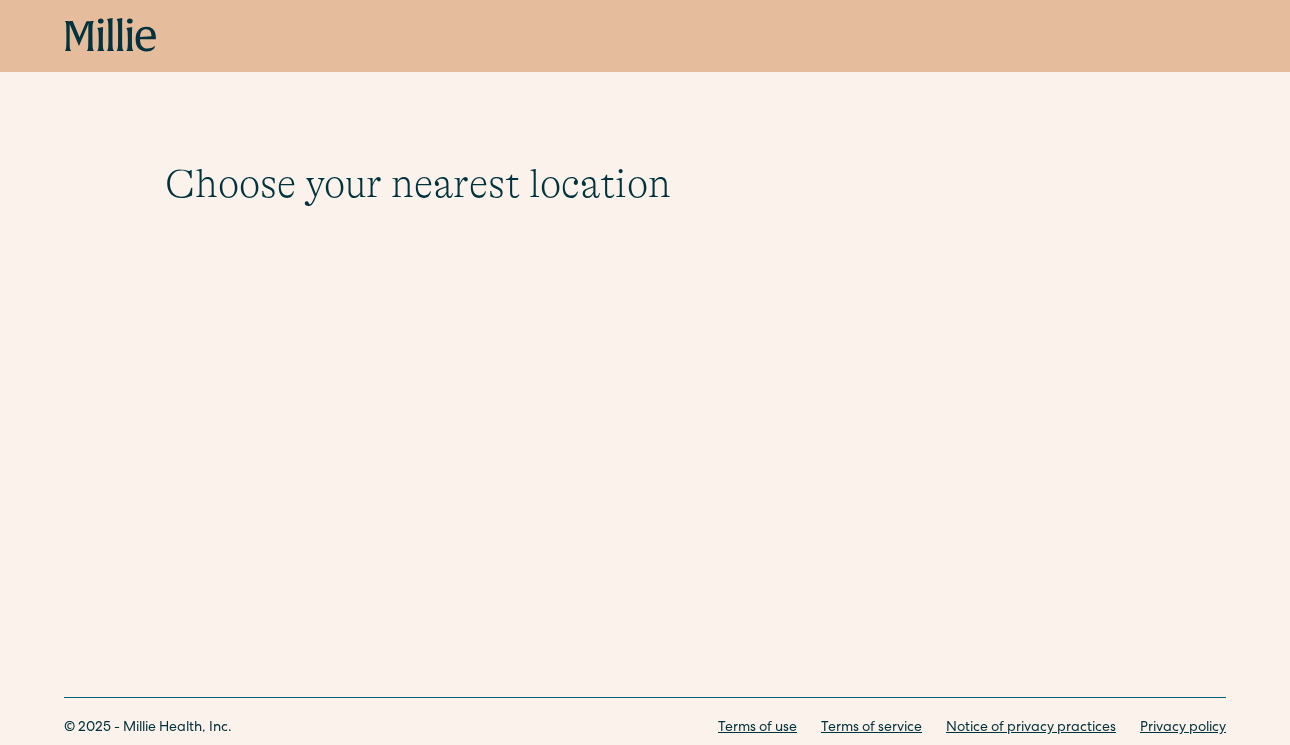 scroll, scrollTop: 0, scrollLeft: 0, axis: both 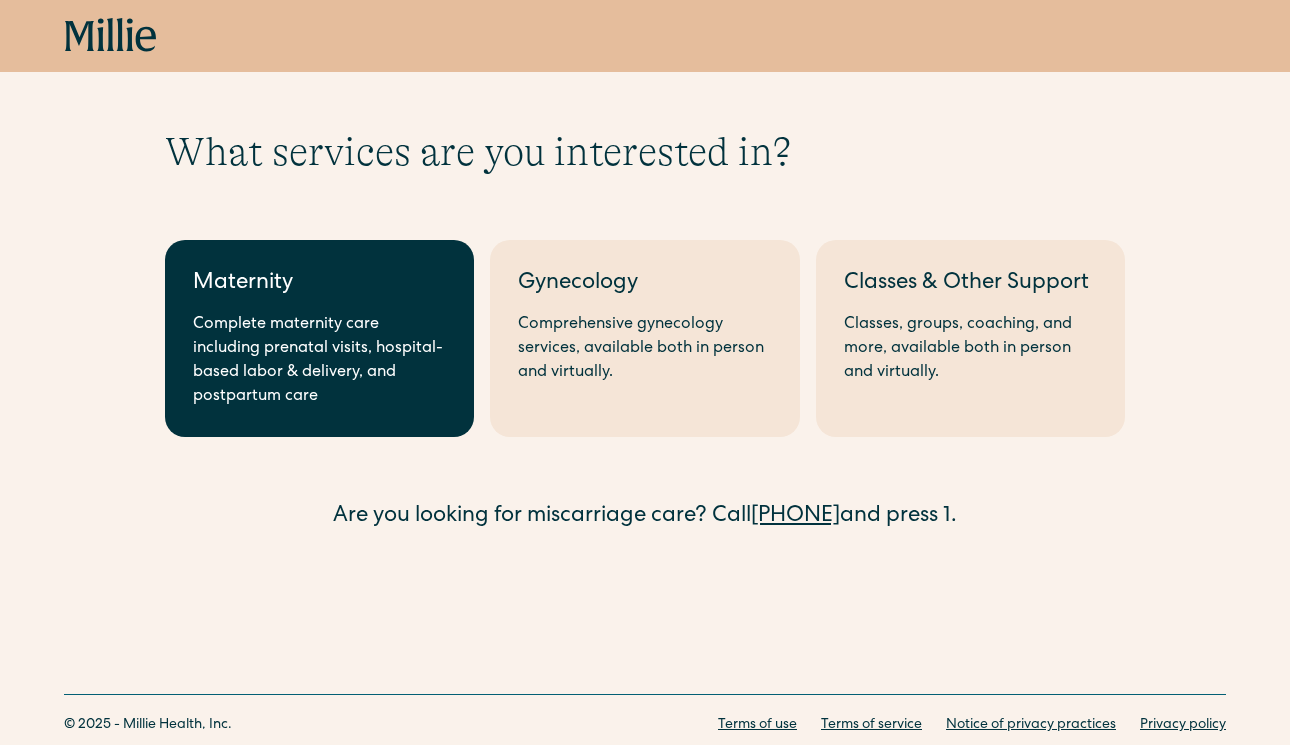 click on "Complete maternity care including prenatal visits, hospital-based labor & delivery, and postpartum care" at bounding box center (319, 361) 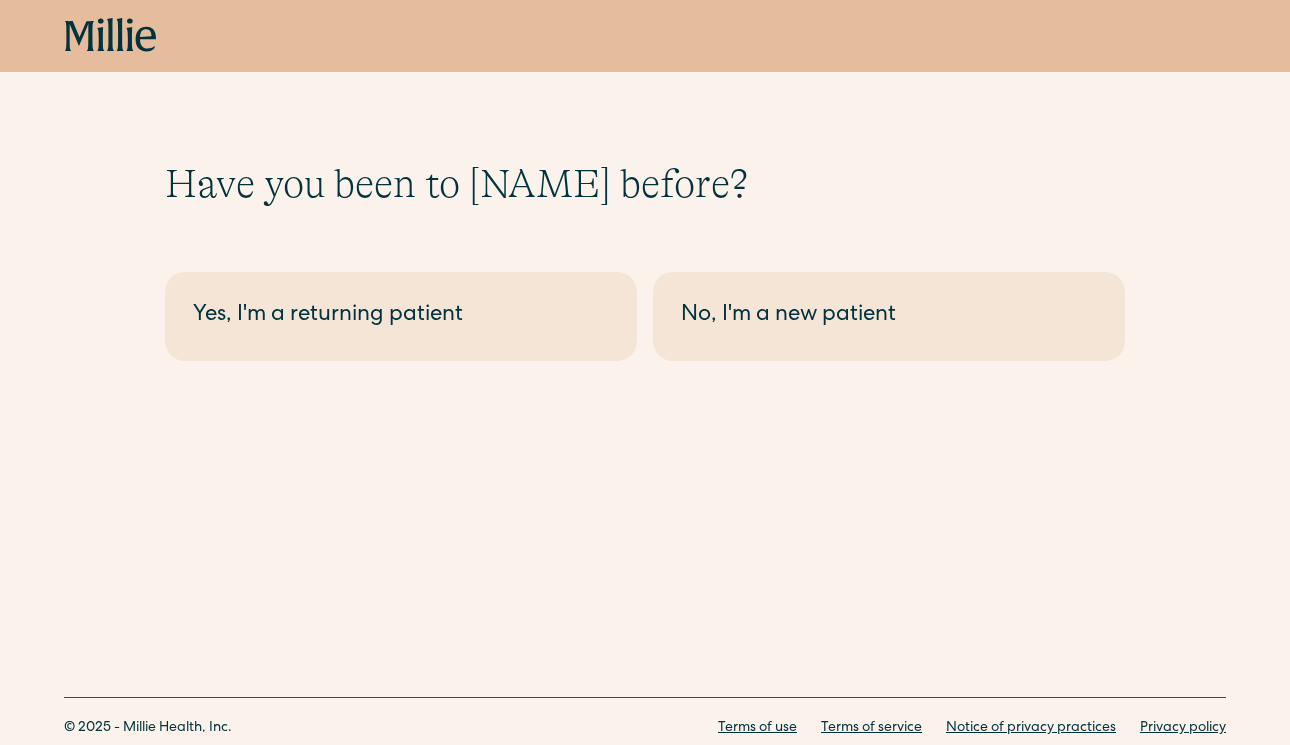 scroll, scrollTop: 0, scrollLeft: 0, axis: both 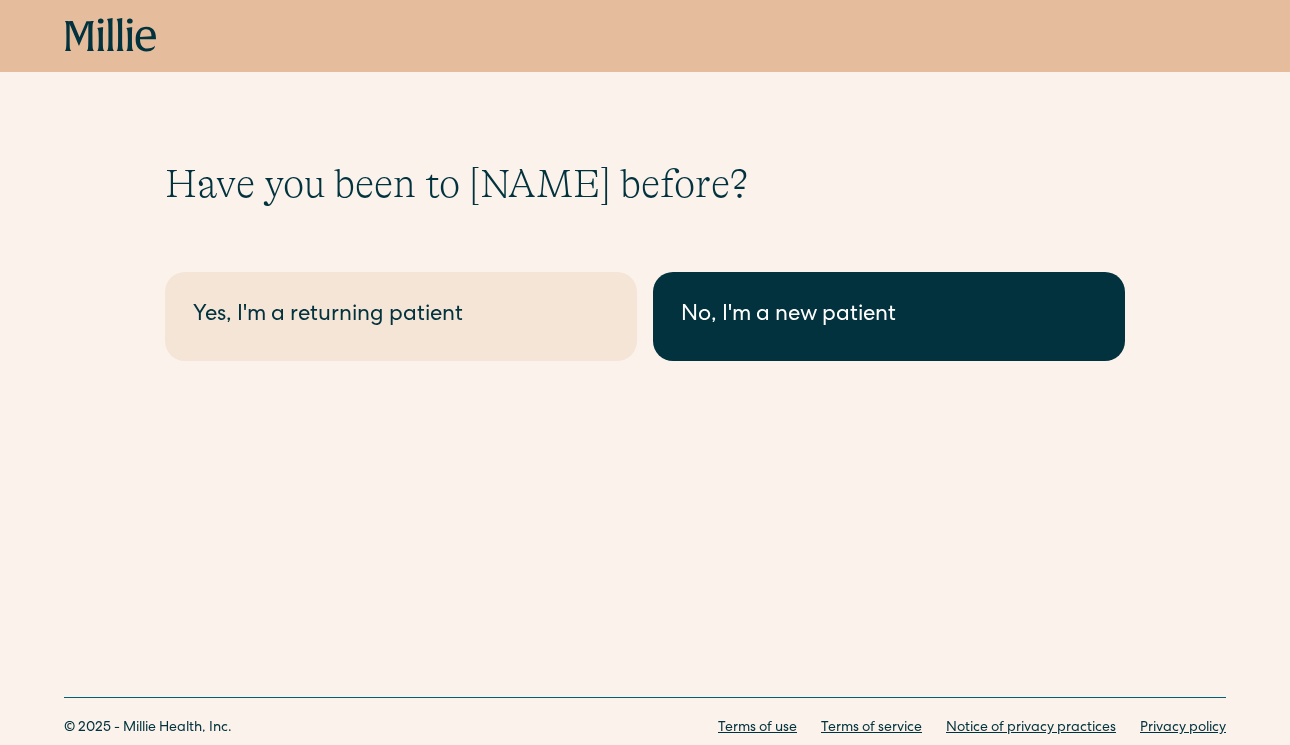 click on "No, I'm a new patient" at bounding box center [889, 316] 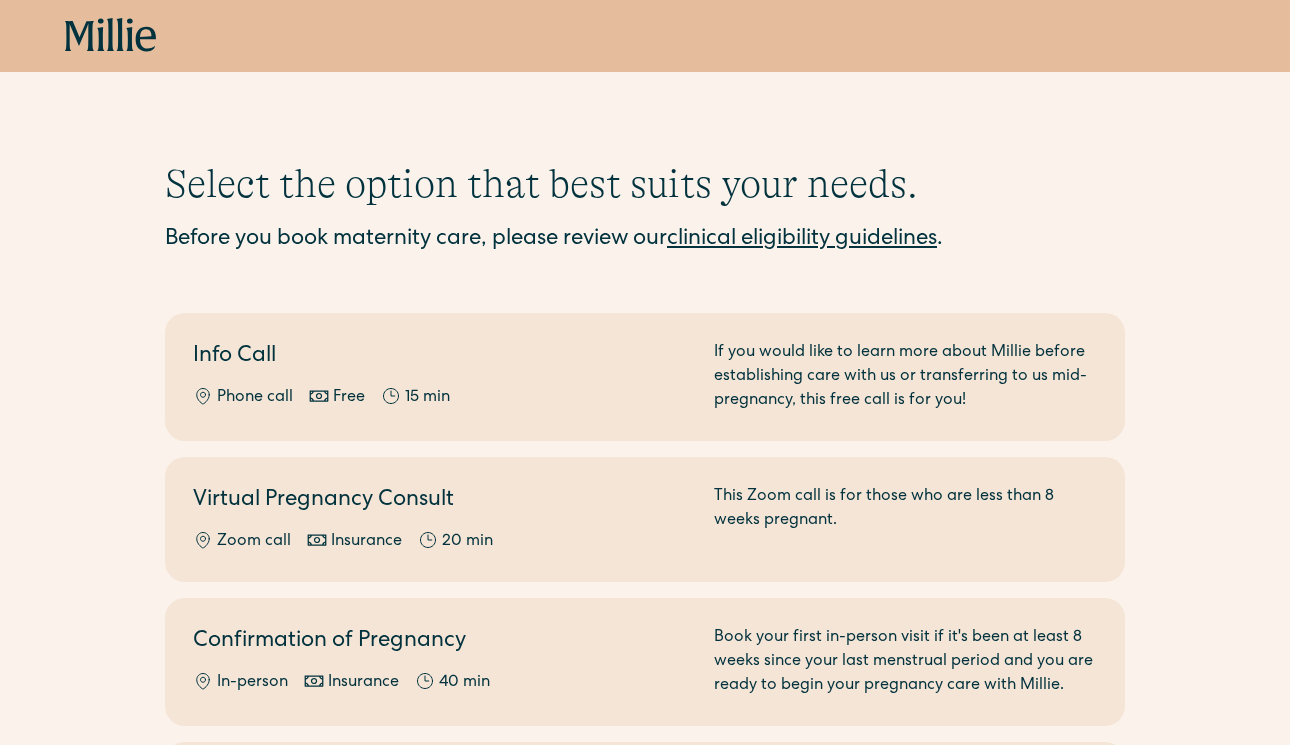 scroll, scrollTop: 0, scrollLeft: 0, axis: both 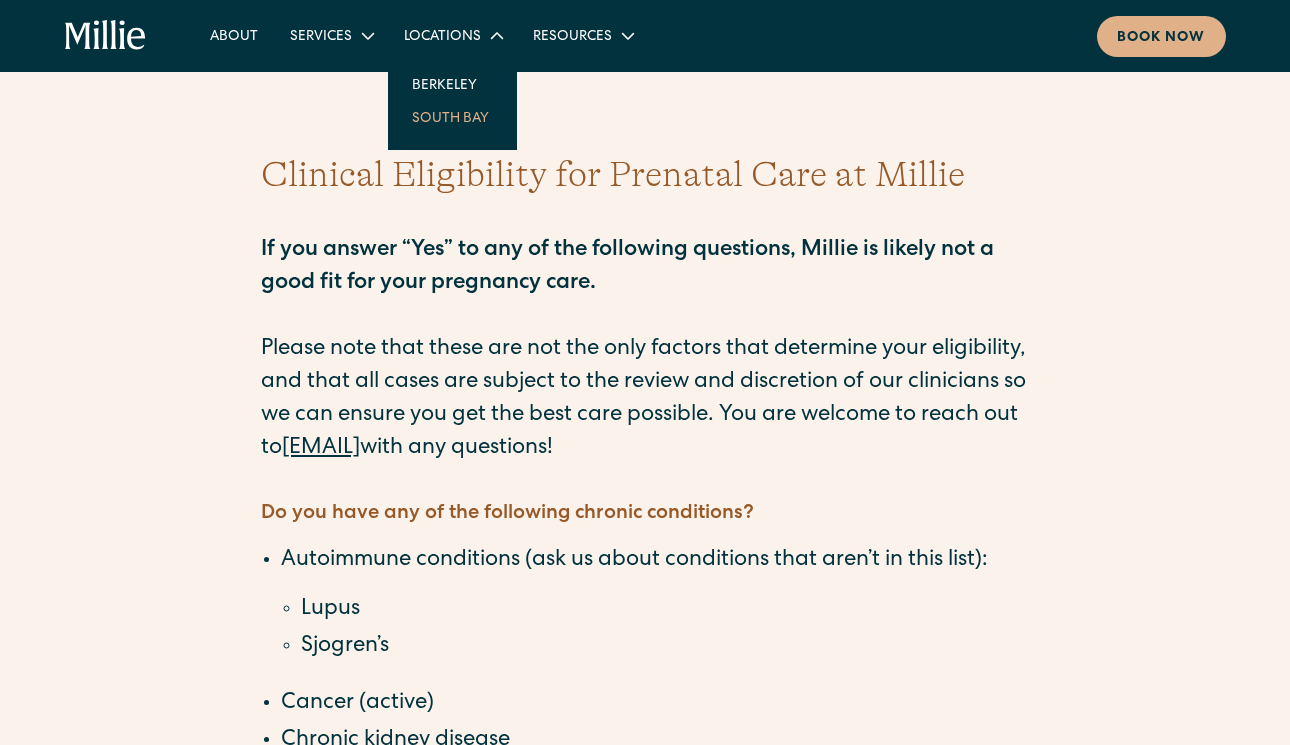 click on "South Bay" at bounding box center [452, 117] 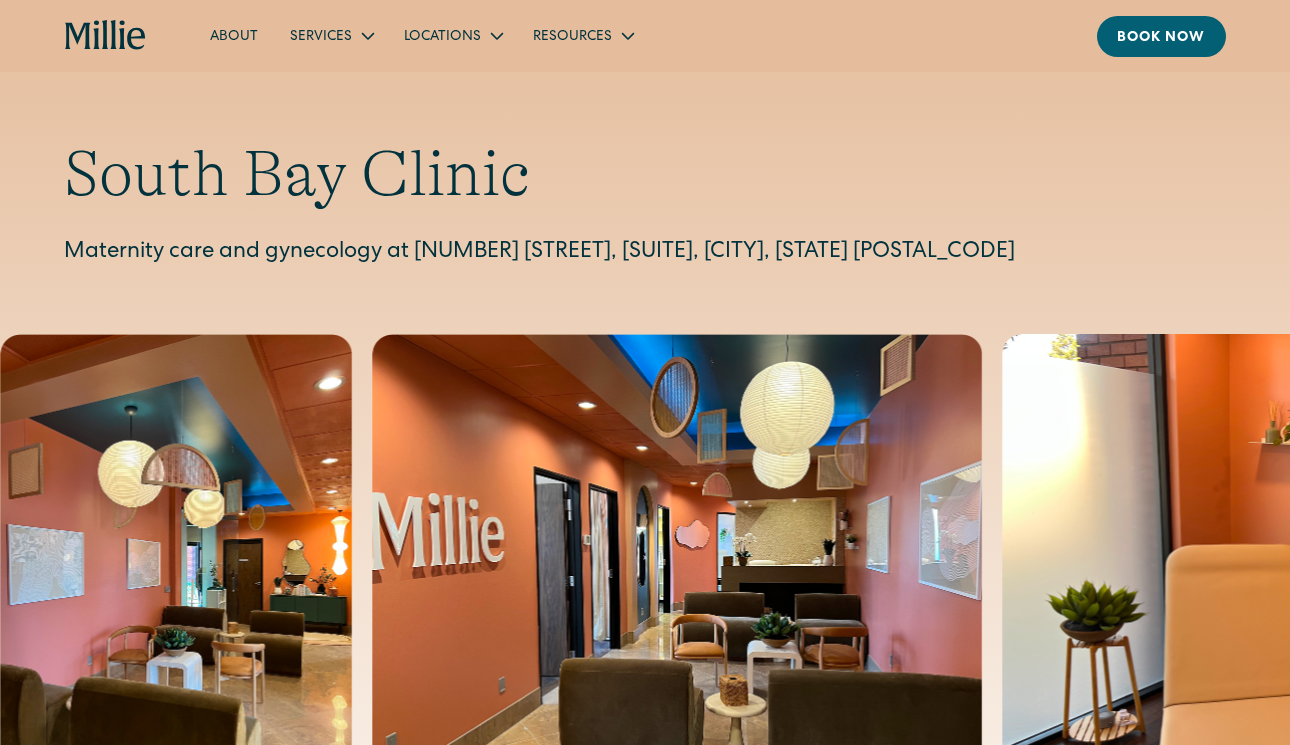scroll, scrollTop: 0, scrollLeft: 0, axis: both 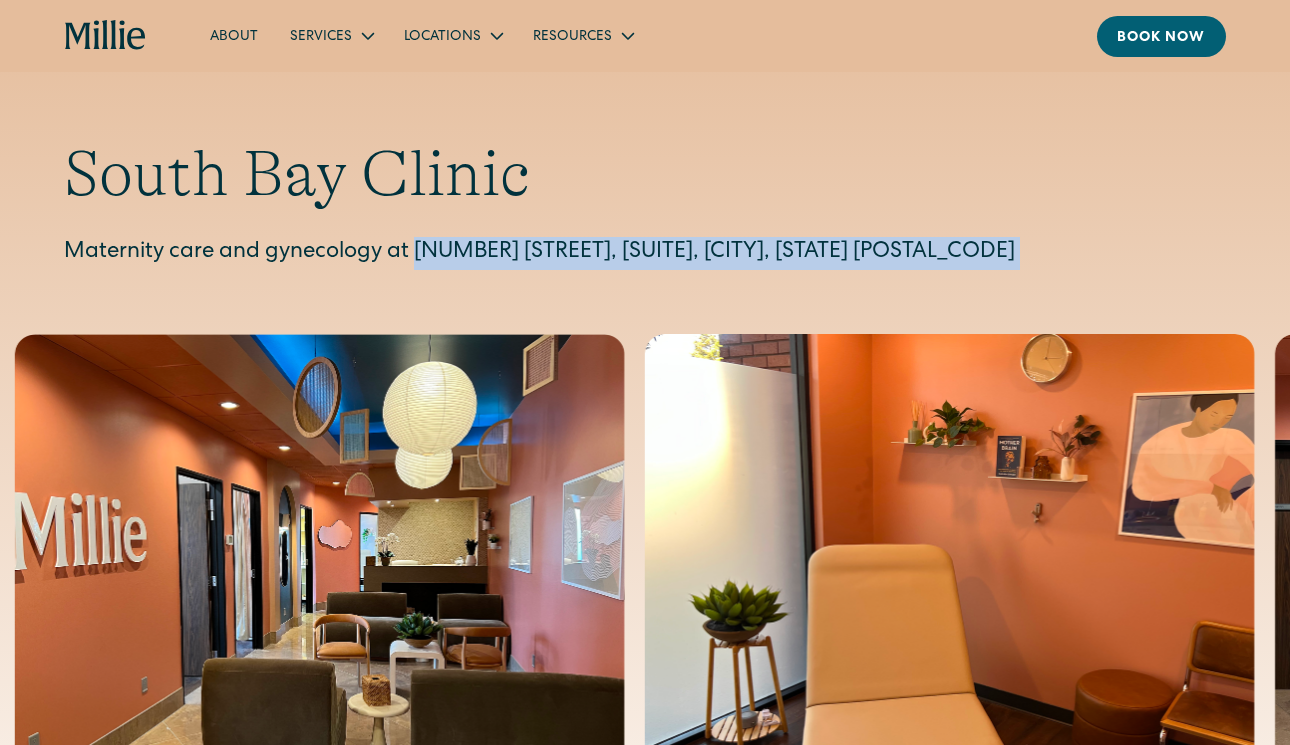 drag, startPoint x: 416, startPoint y: 250, endPoint x: 747, endPoint y: 272, distance: 331.73032 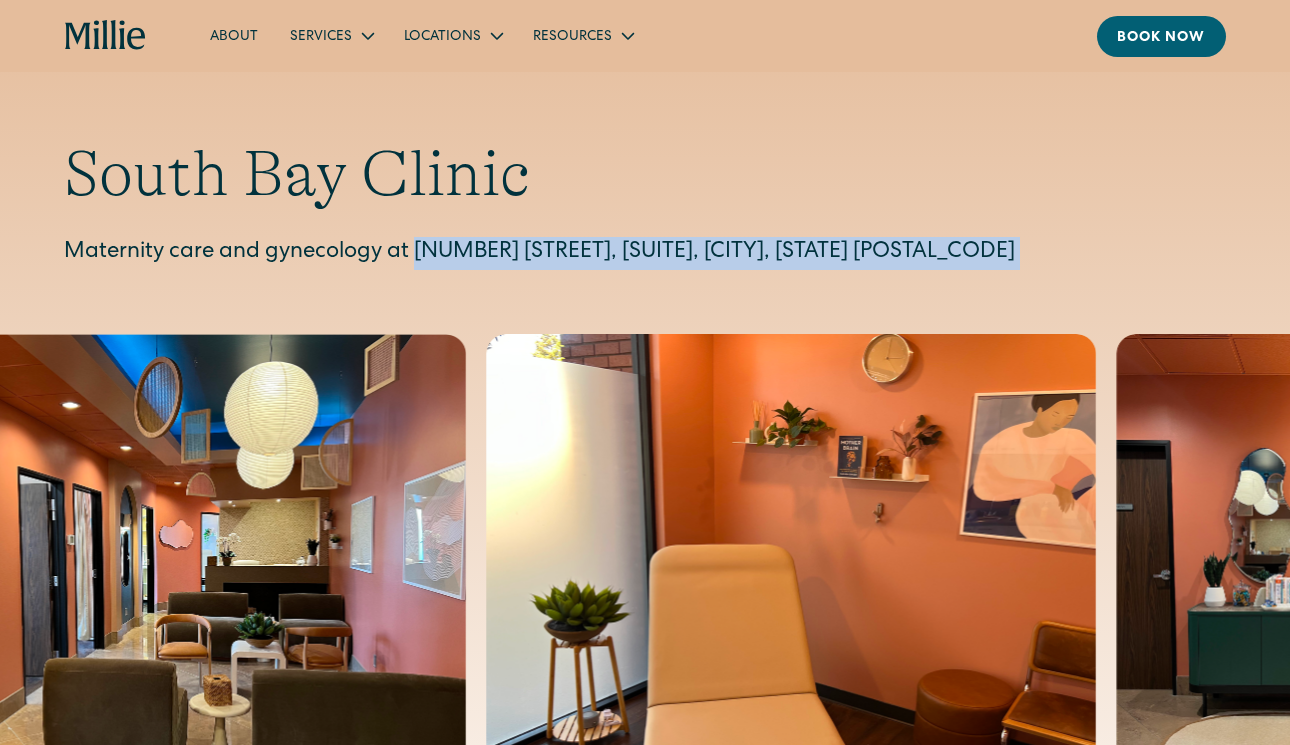 copy on "1471 Saratoga Ave, Suite 101, San Jose, CA 95129" 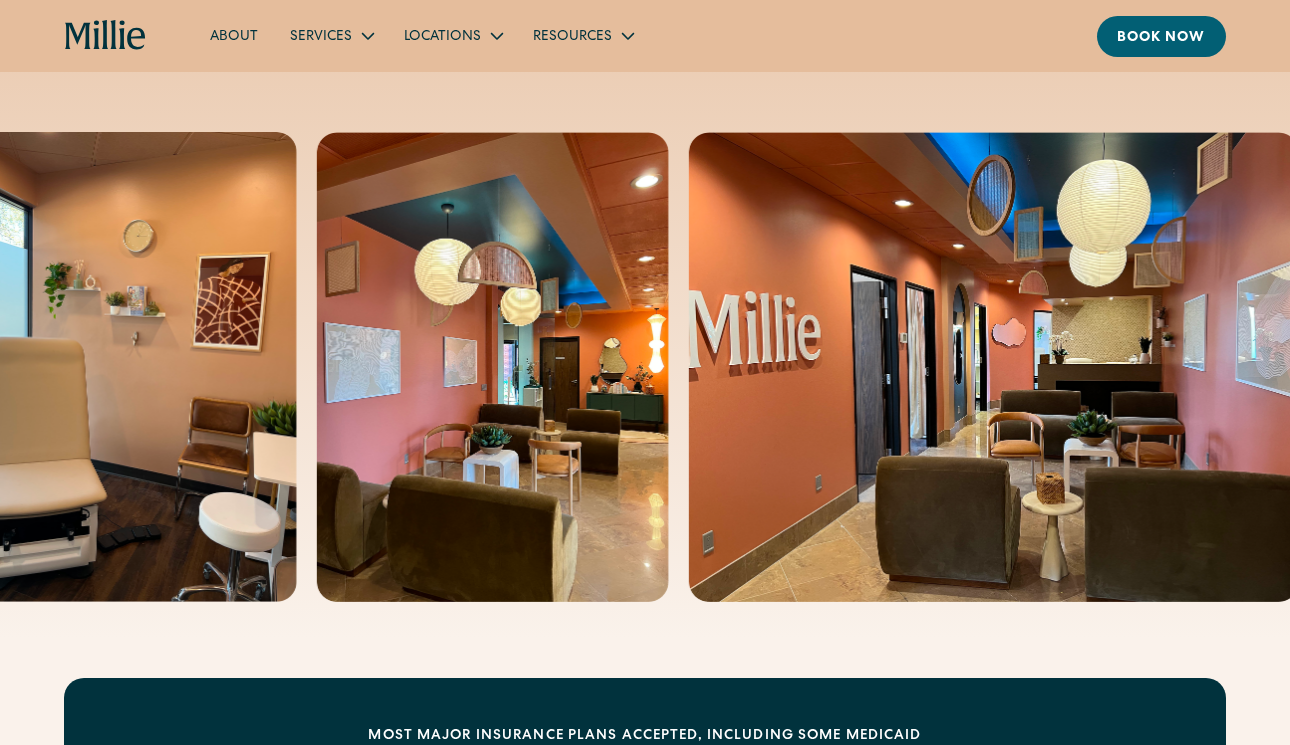 scroll, scrollTop: 0, scrollLeft: 0, axis: both 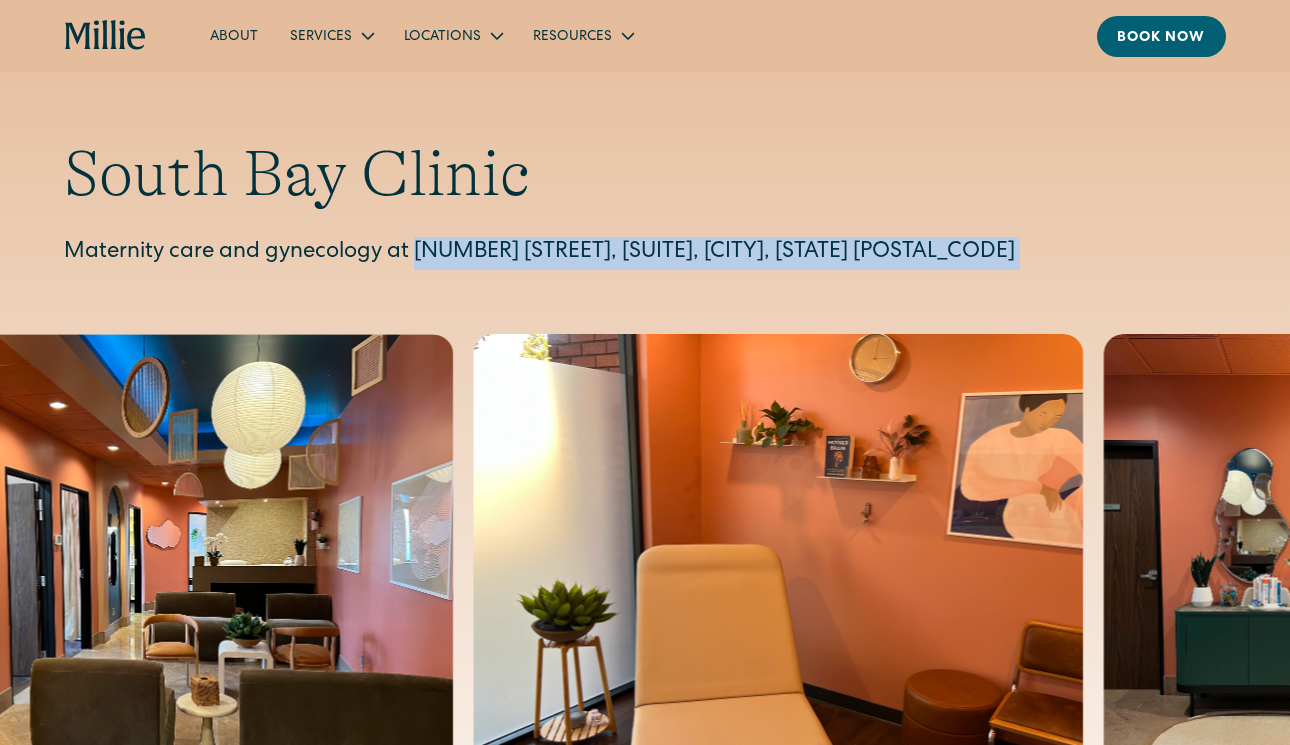 click 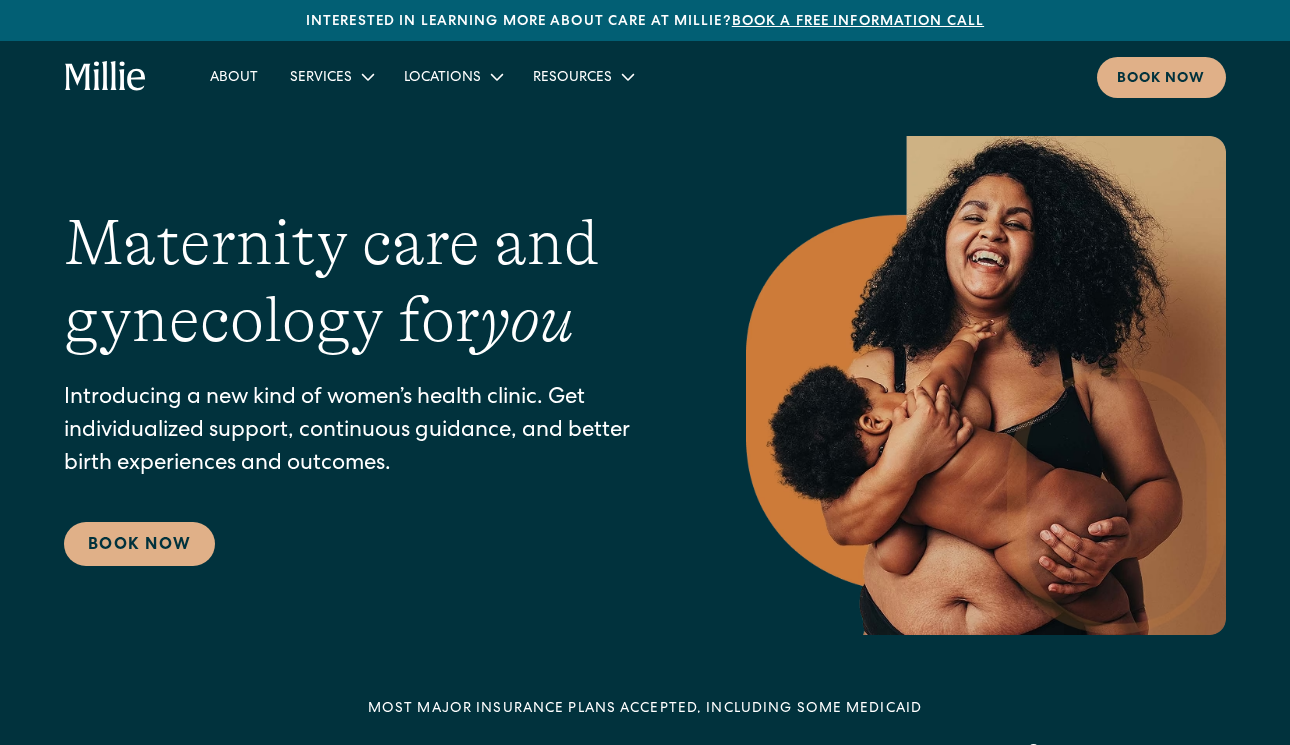 scroll, scrollTop: 0, scrollLeft: 0, axis: both 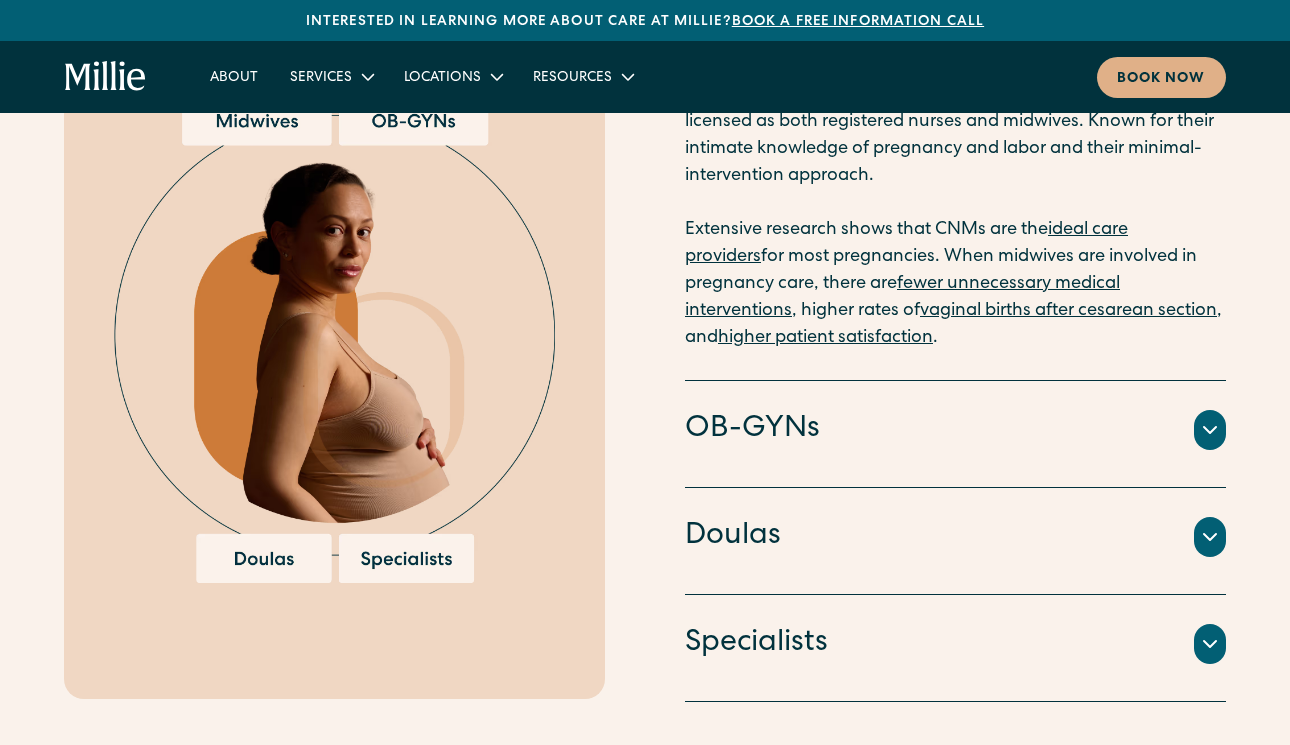 click on "OB-GYNs" at bounding box center [955, 430] 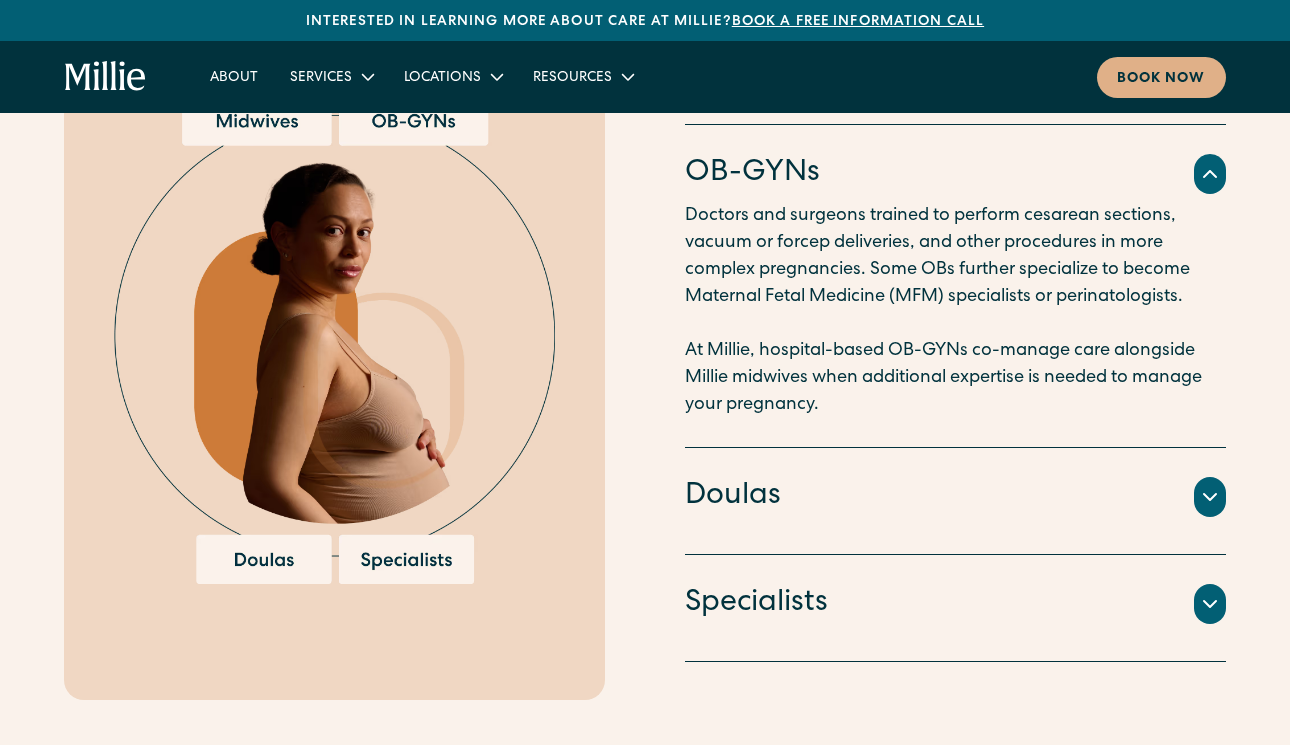 click on "Doulas" at bounding box center (955, 497) 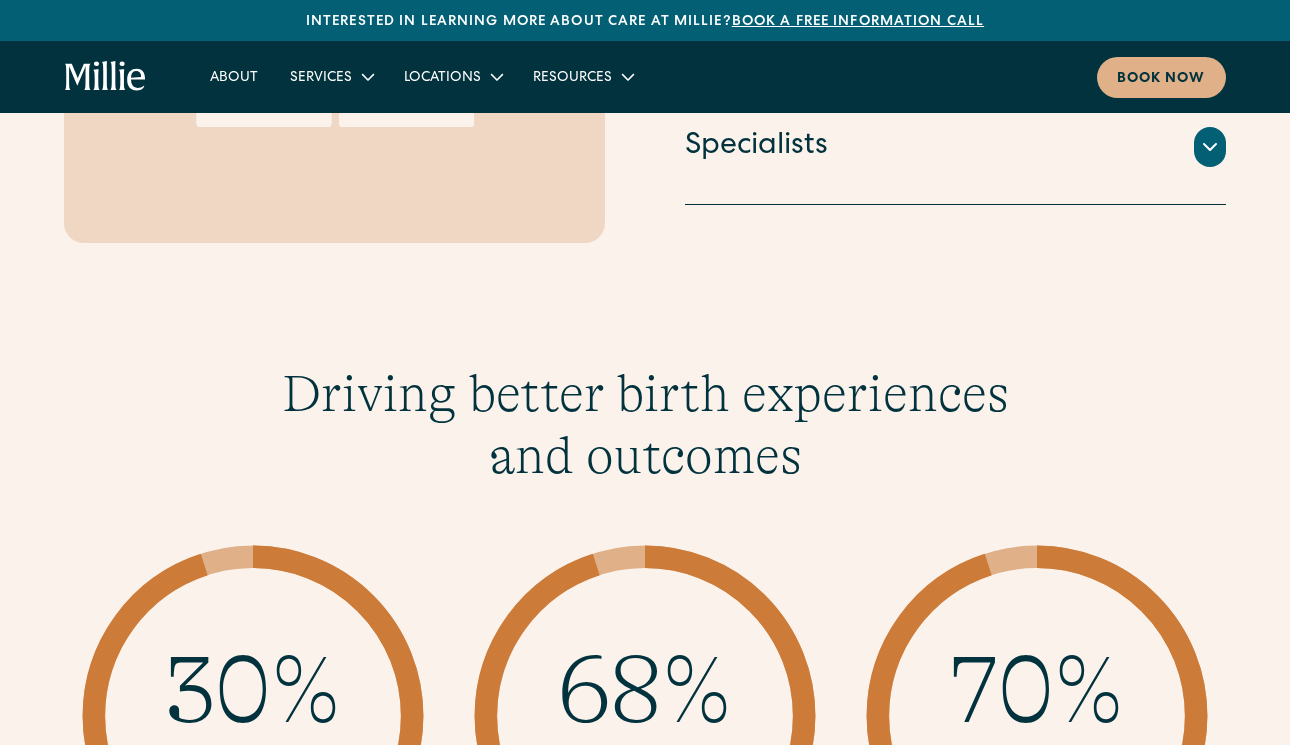 scroll, scrollTop: 2596, scrollLeft: 0, axis: vertical 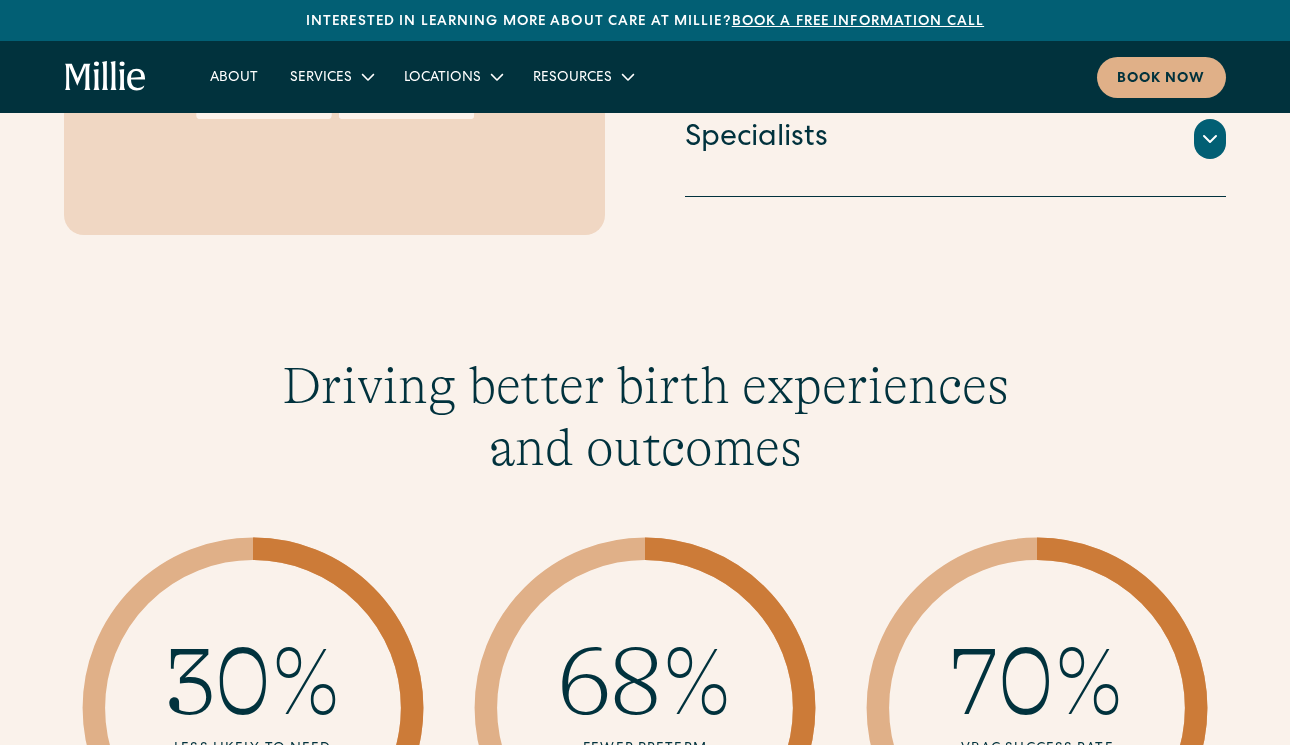 click on "Certified Nurse Midwives The primary clinicians for gynecology and maternity at Millie, with OB-GYNs co-managing care when more is needed. Trained and licensed as both registered nurses and midwives. Known for their intimate knowledge of pregnancy and labor and their minimal-intervention approach. Extensive research shows that CNMs are the  ideal care providers  for most pregnancies. When midwives are involved in pregnancy care, there are  fewer unnecessary medical interventions , higher rates of  vaginal births after cesarean section , and  higher patient satisfaction . OB-GYNs Doctors and surgeons trained to perform cesarean sections, vacuum or forcep deliveries, and other procedures in more complex pregnancies. Some OBs further specialize to become Maternal Fetal Medicine (MFM) specialists or perinatologists. At Millie, hospital-based OB-GYNs co-manage care alongside Millie midwives when additional expertise is needed to manage your pregnancy. Doulas Specialists" at bounding box center (645, -125) 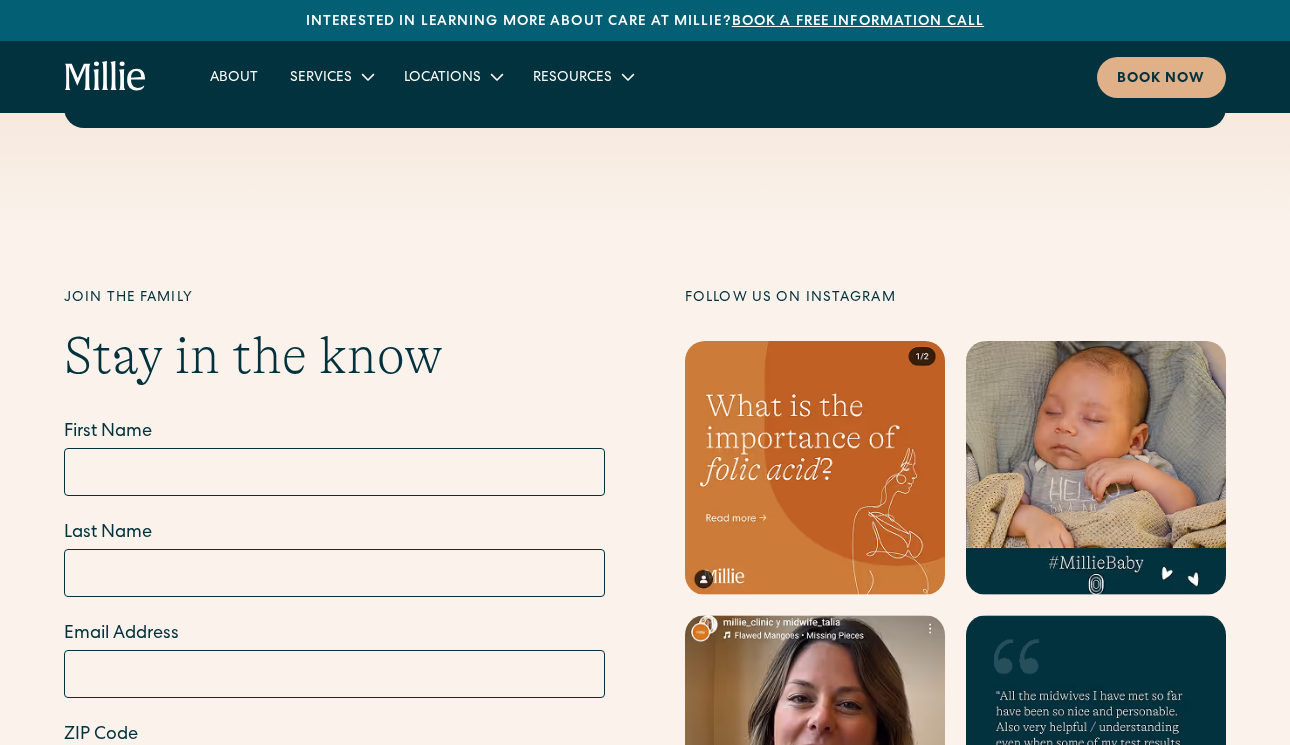 scroll, scrollTop: 7446, scrollLeft: 0, axis: vertical 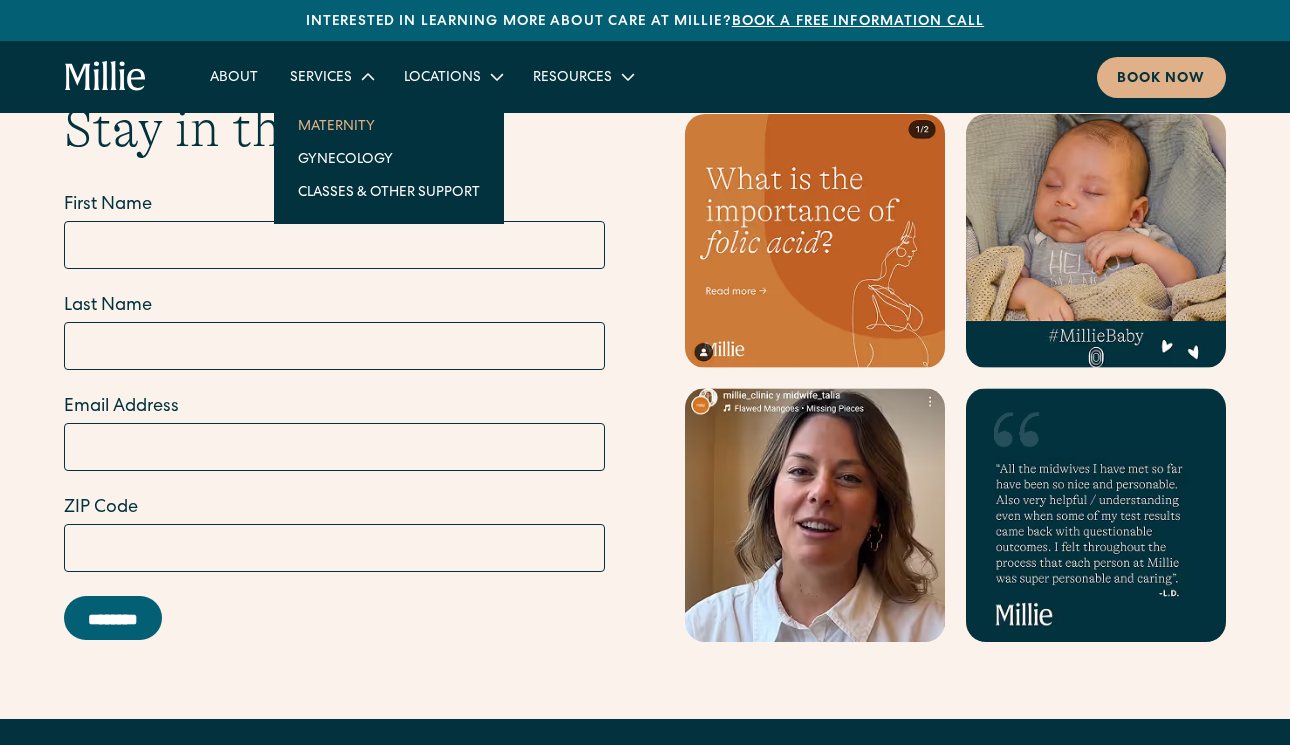 click on "Maternity" at bounding box center [389, 125] 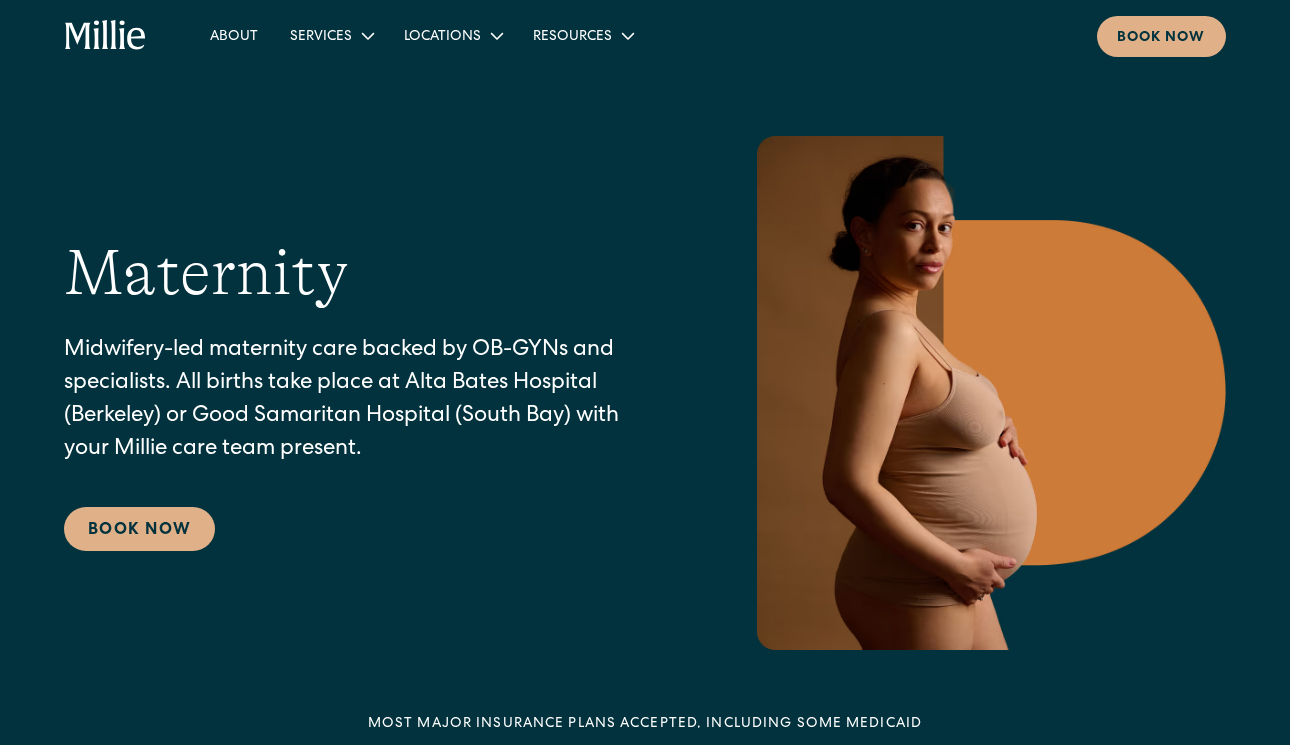 scroll, scrollTop: 0, scrollLeft: 0, axis: both 